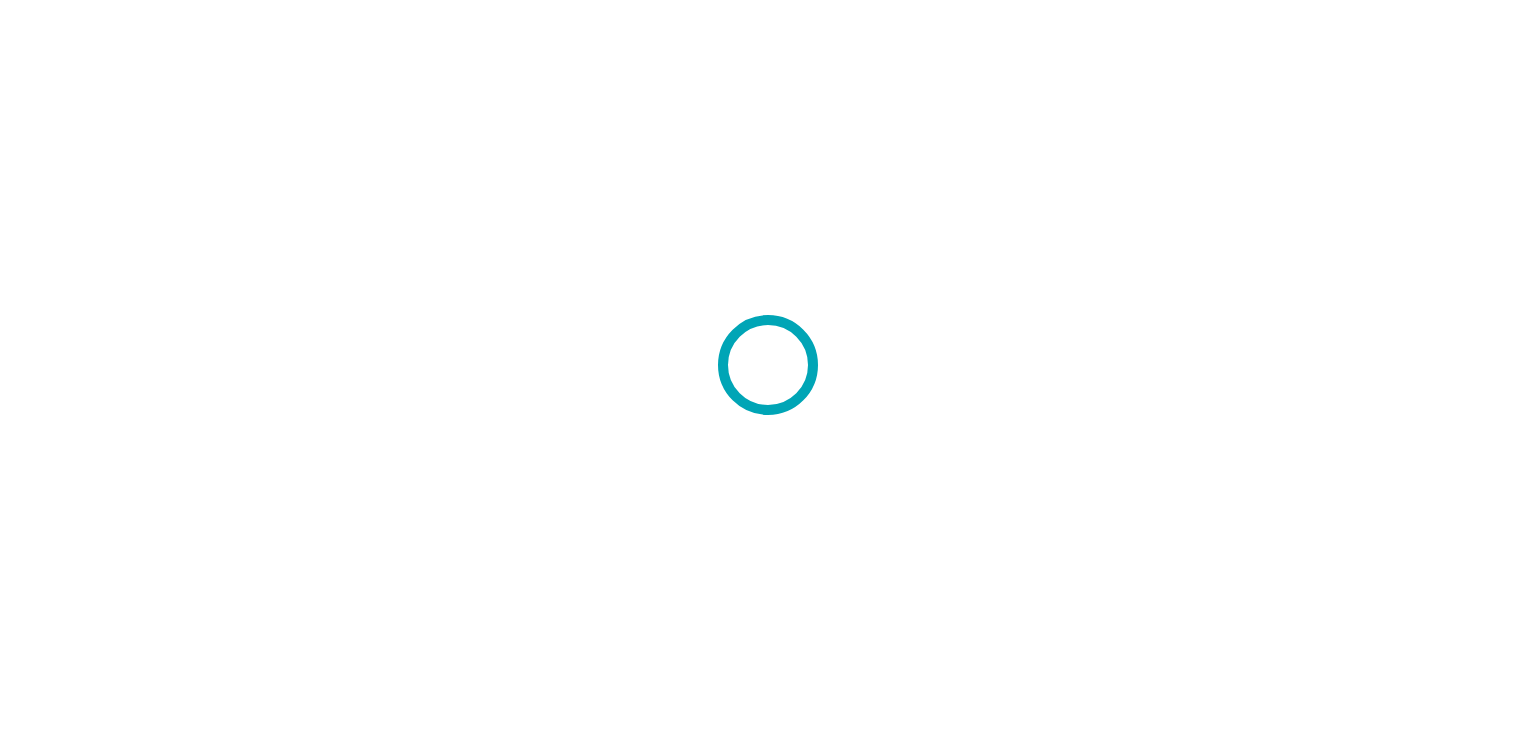 scroll, scrollTop: 0, scrollLeft: 0, axis: both 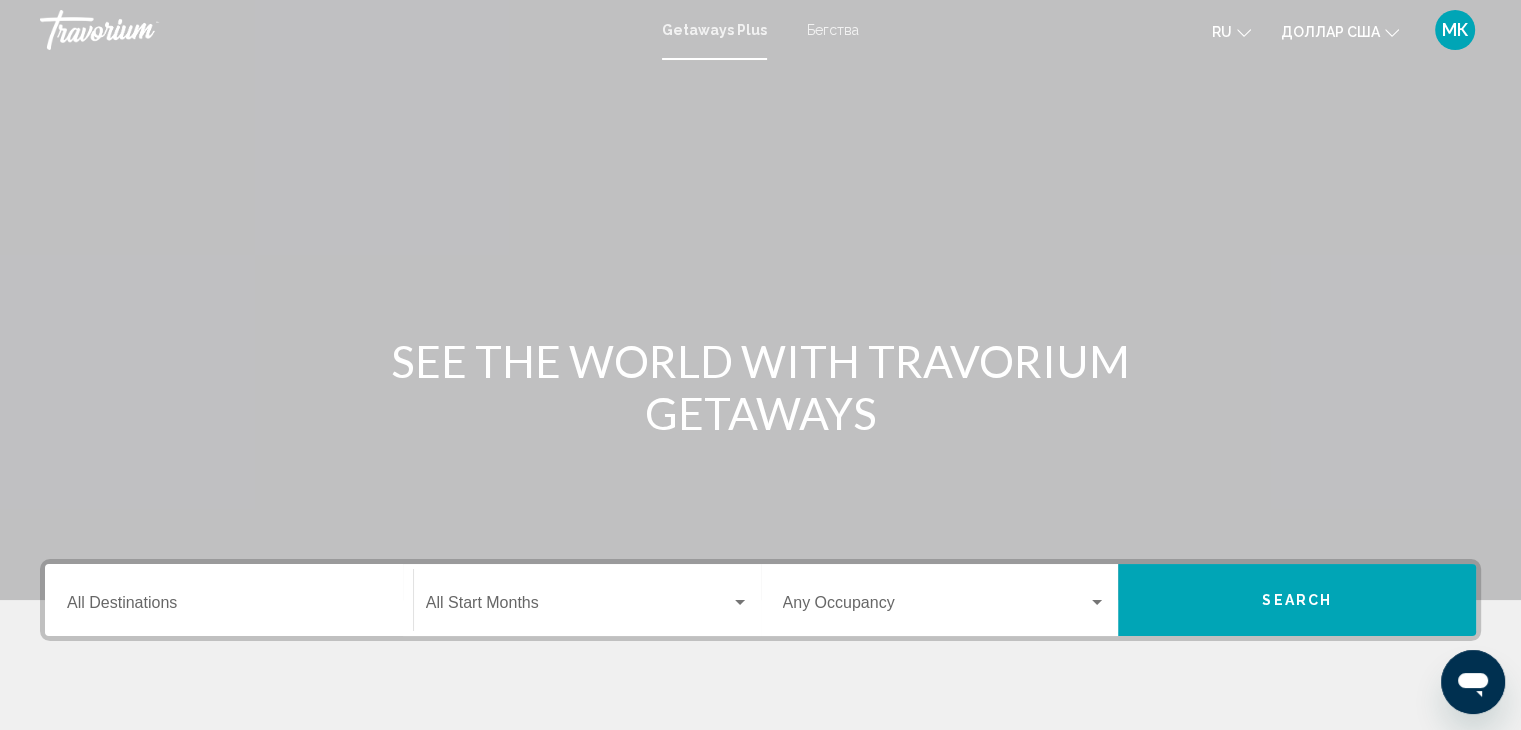 click on "ru
English Español Français Italiano Português русский" 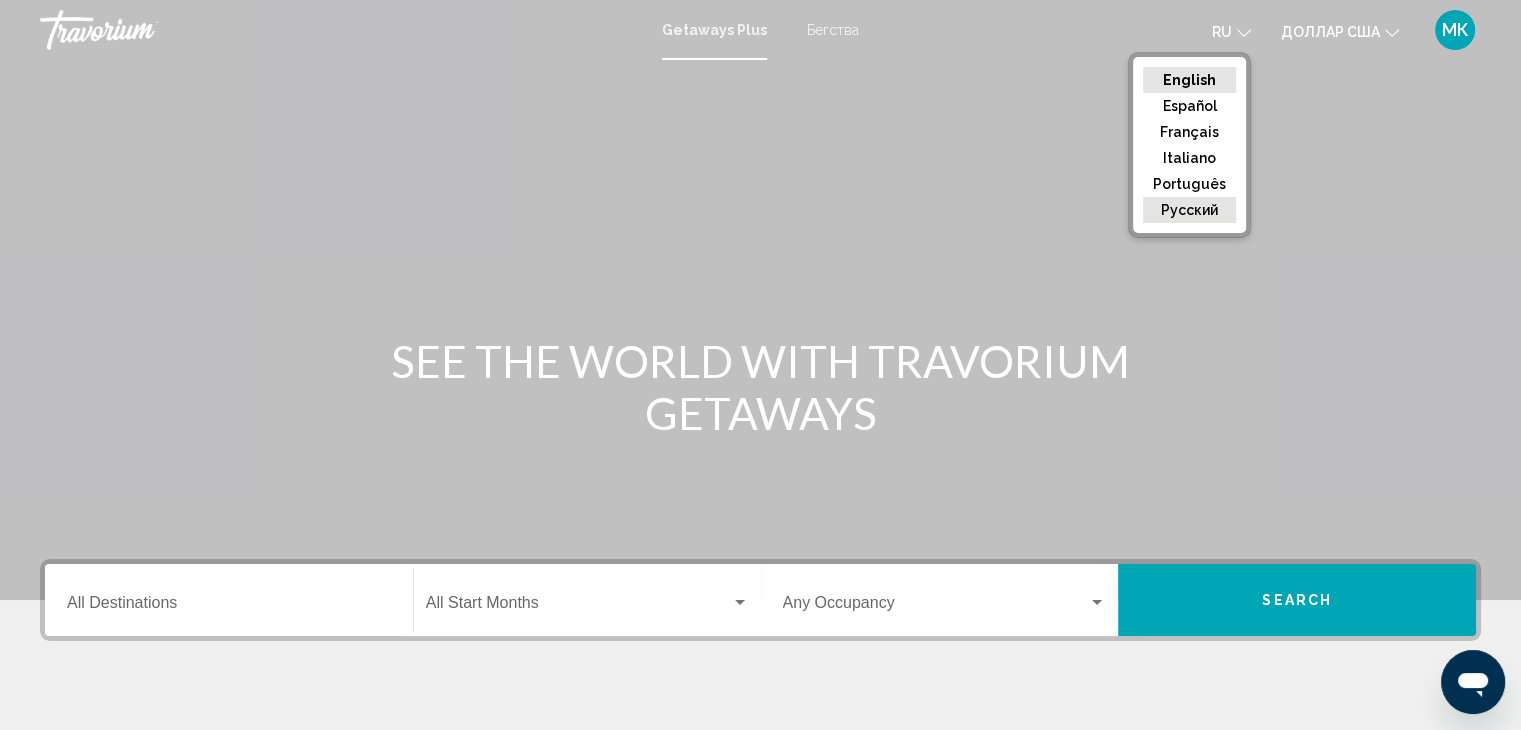 click on "русский" 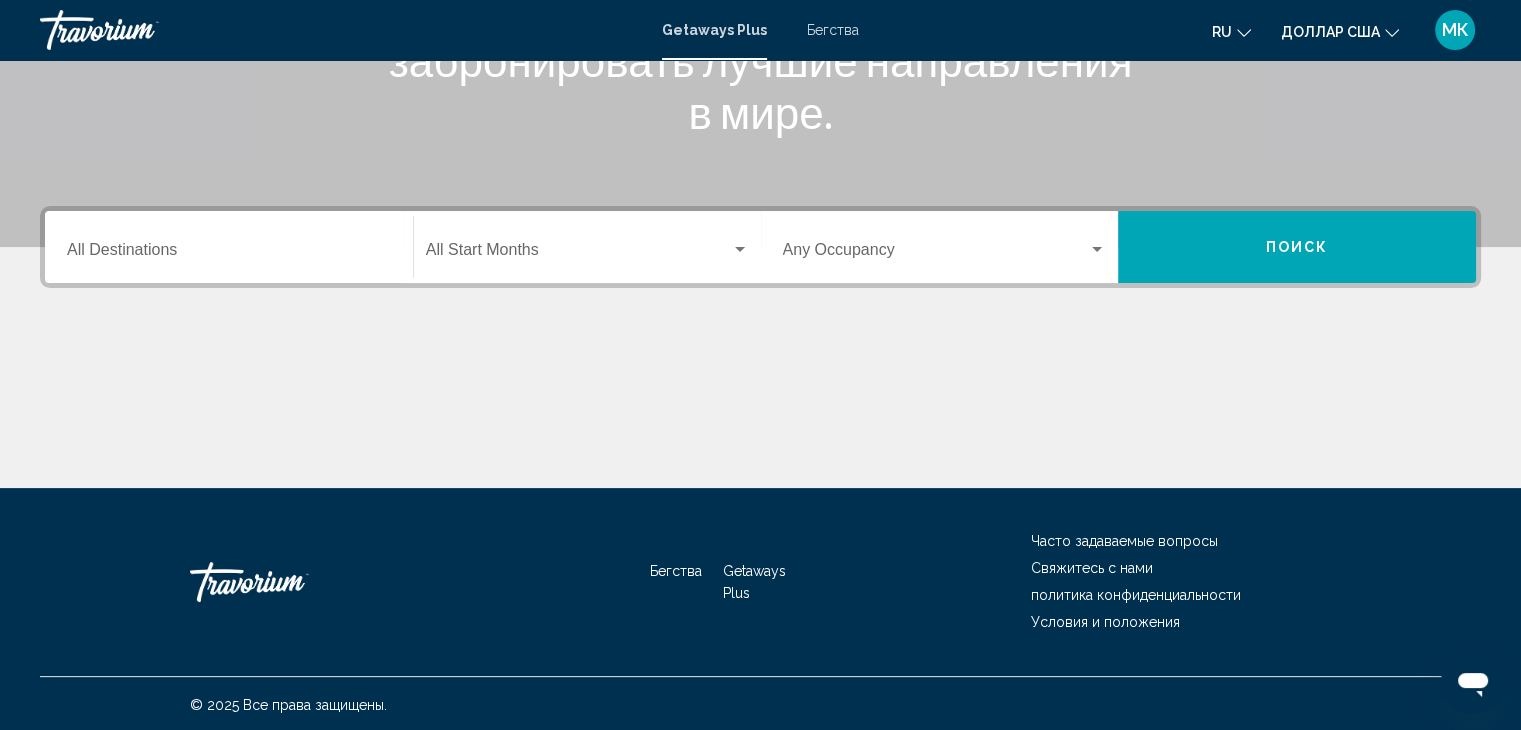 scroll, scrollTop: 356, scrollLeft: 0, axis: vertical 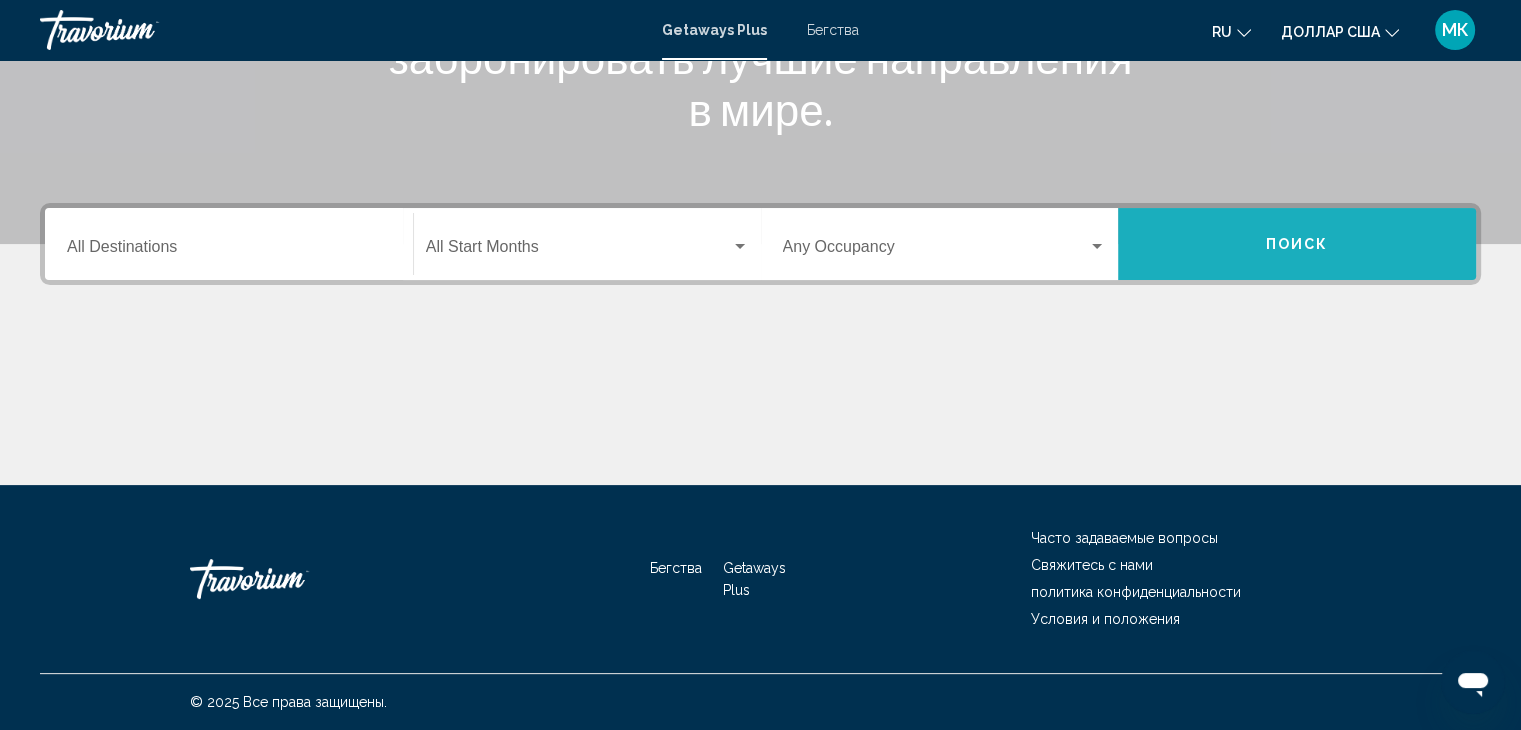 click on "Поиск" at bounding box center [1297, 244] 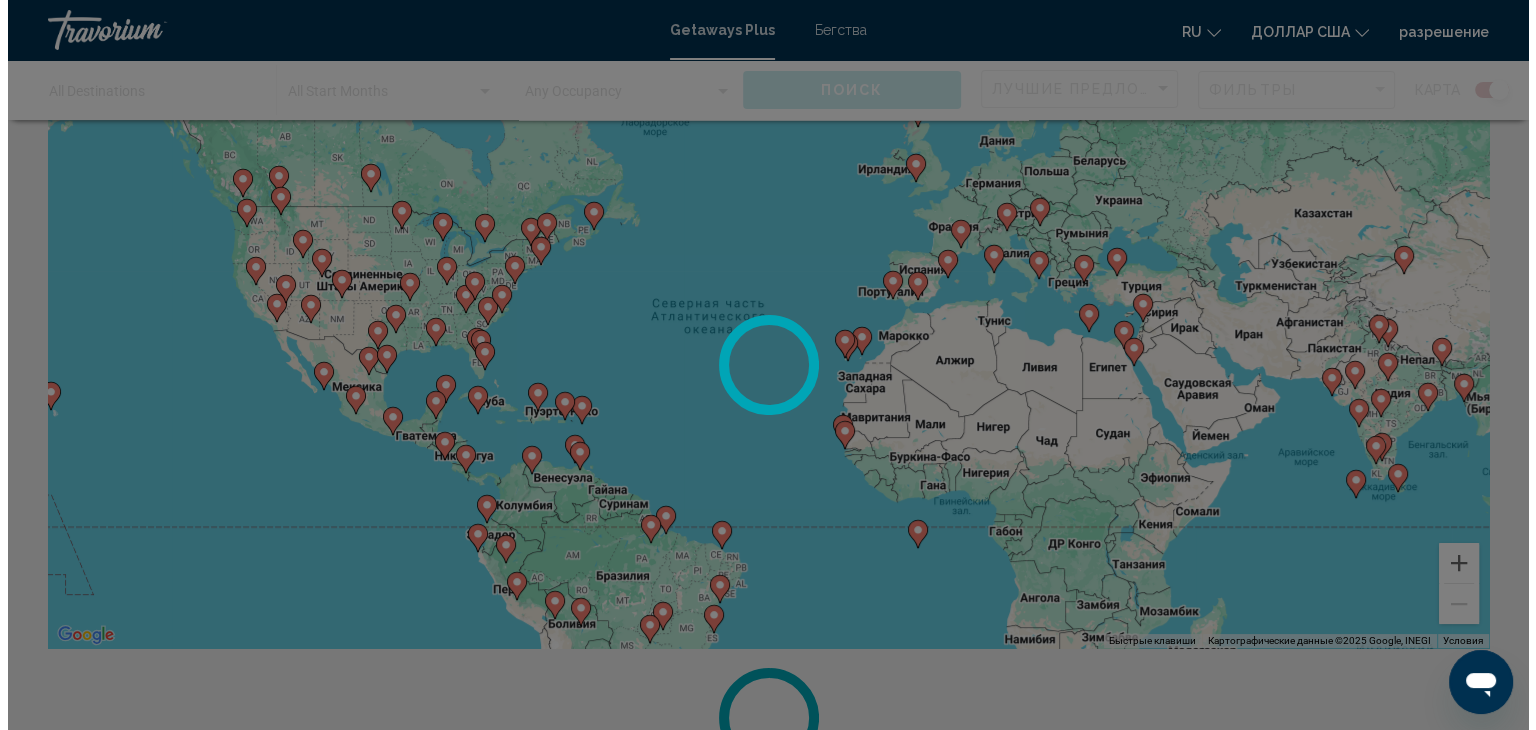 scroll, scrollTop: 0, scrollLeft: 0, axis: both 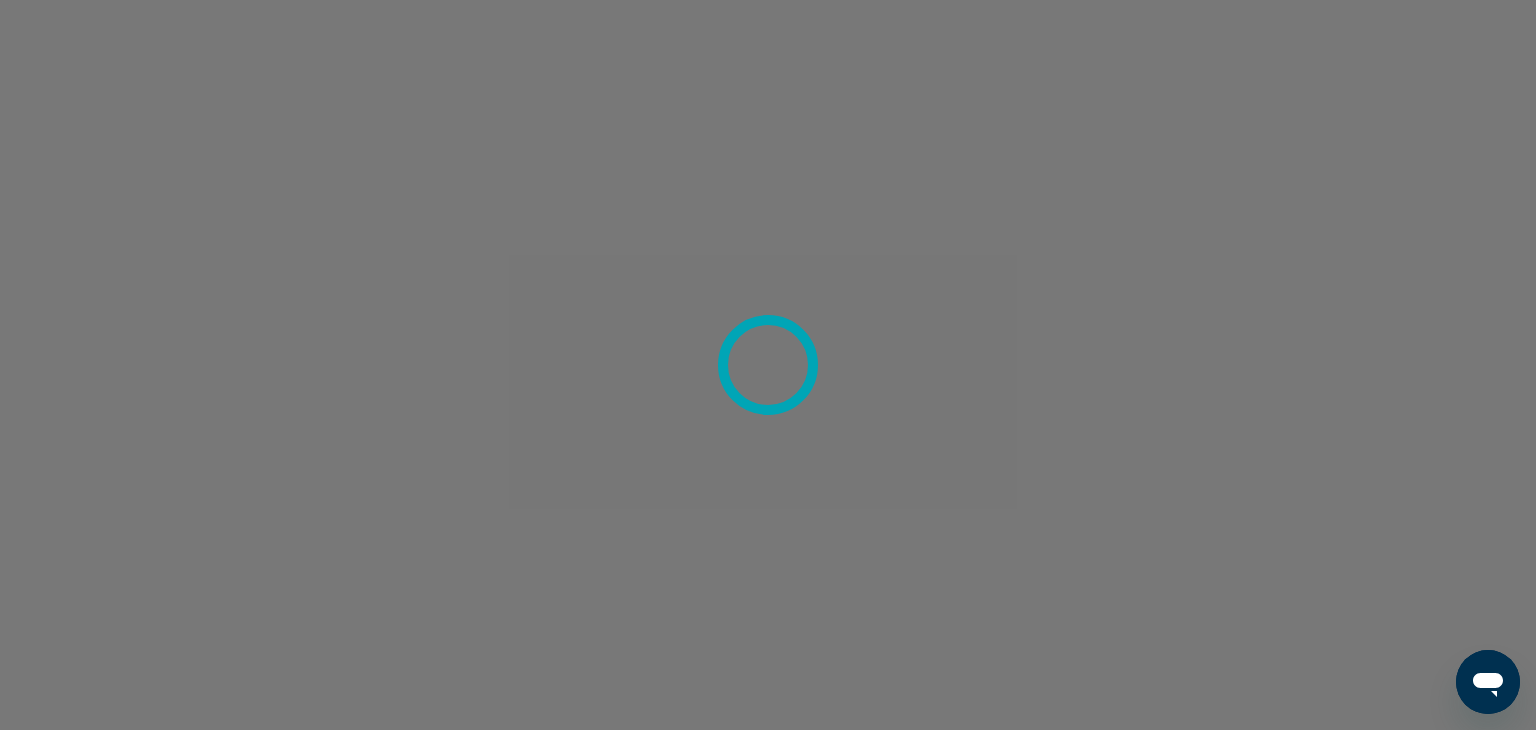 click 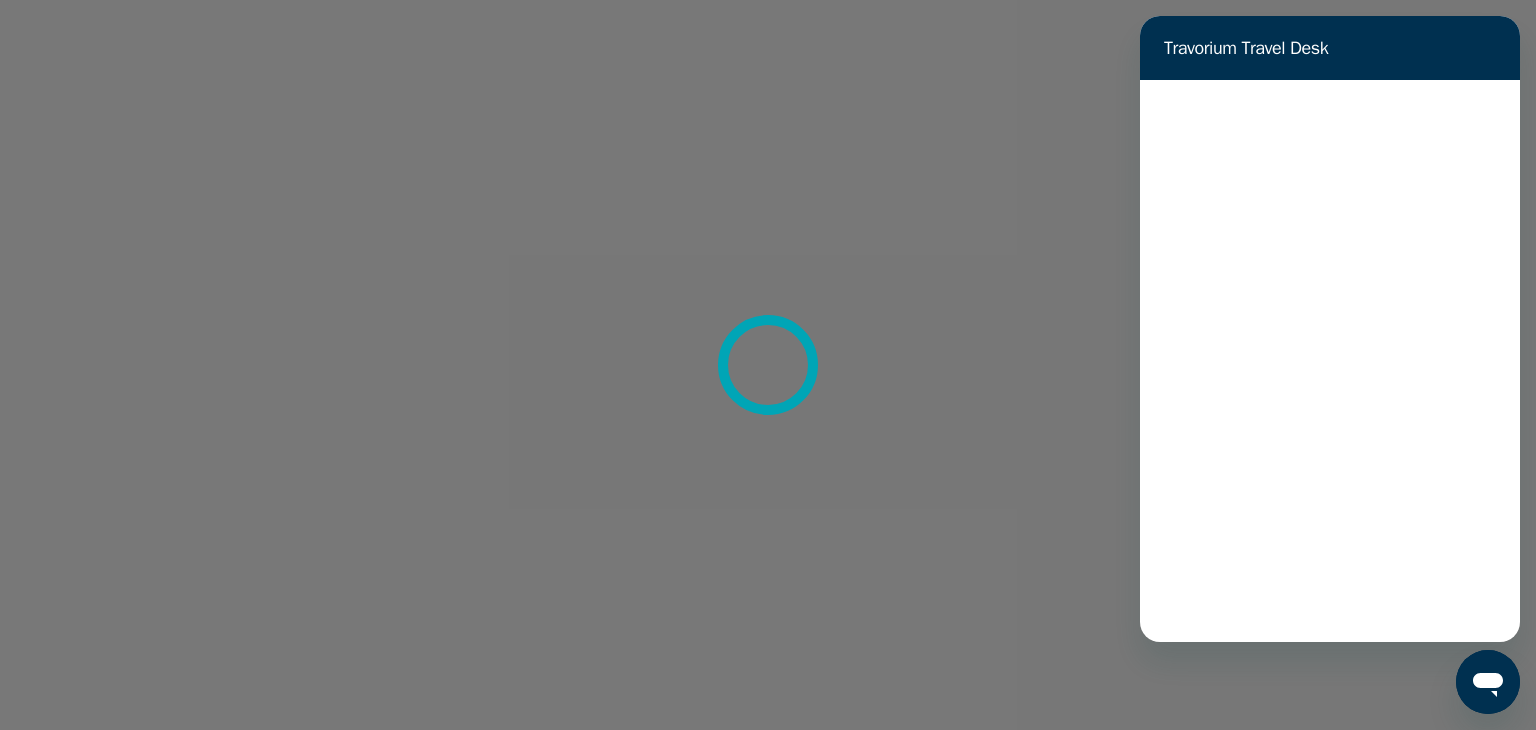 scroll, scrollTop: 0, scrollLeft: 0, axis: both 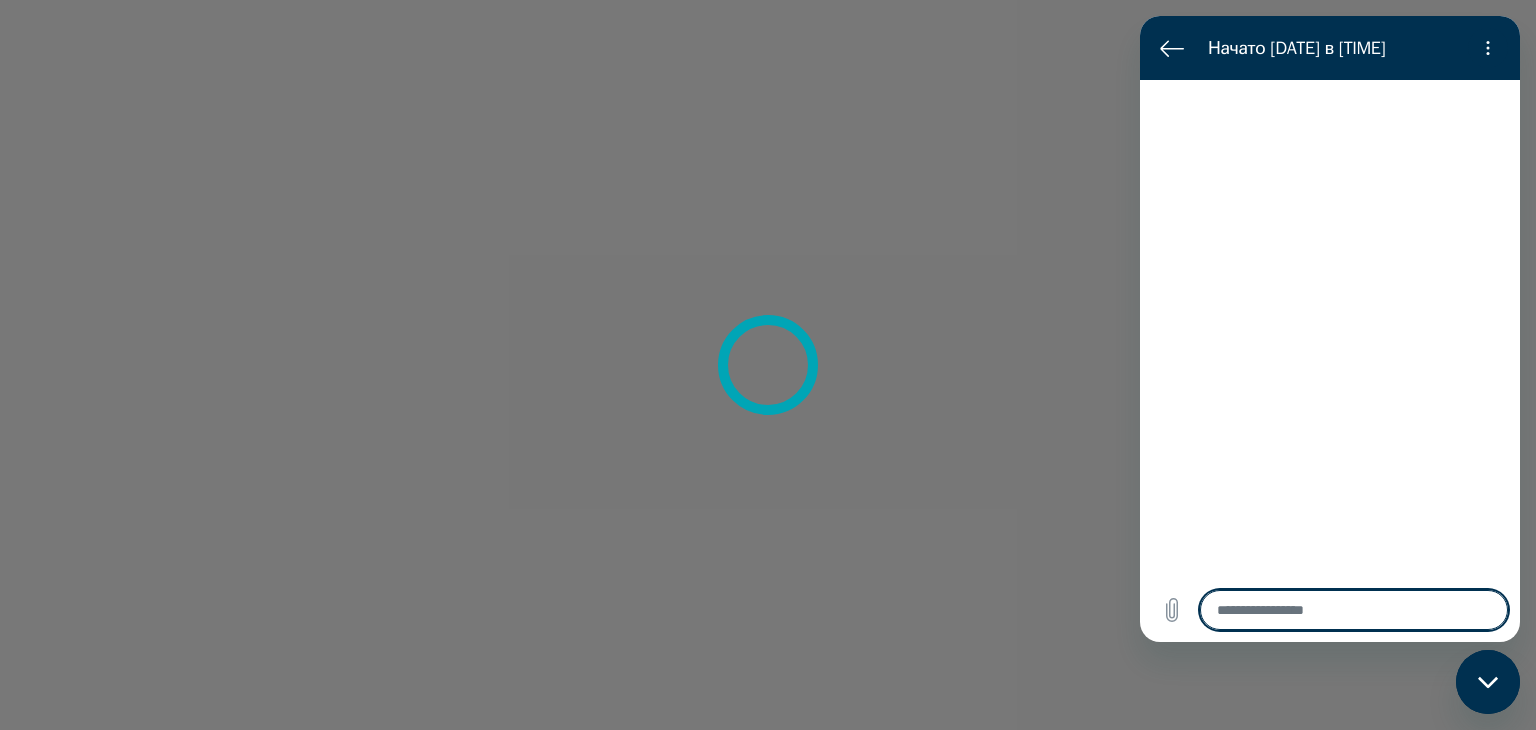 type on "*" 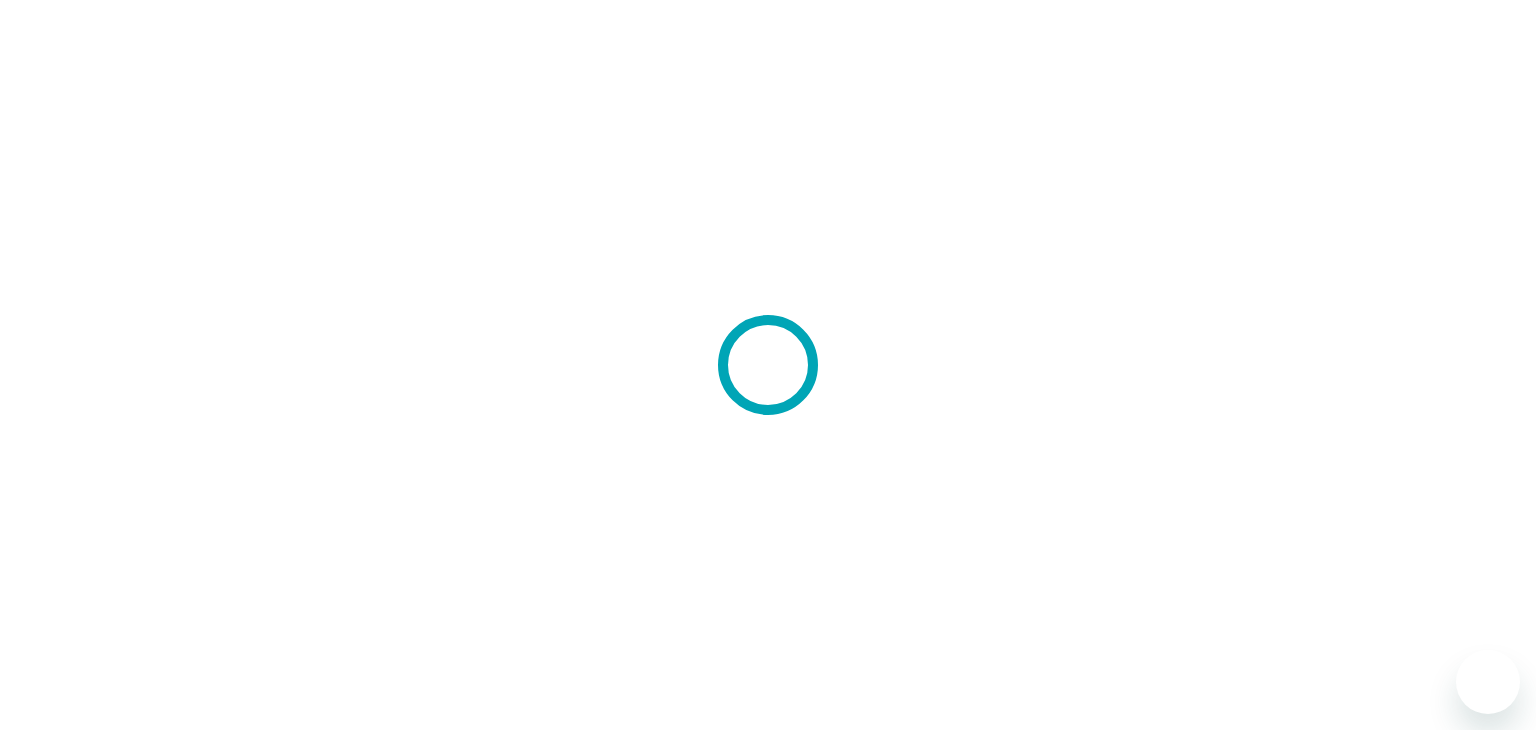 scroll, scrollTop: 0, scrollLeft: 0, axis: both 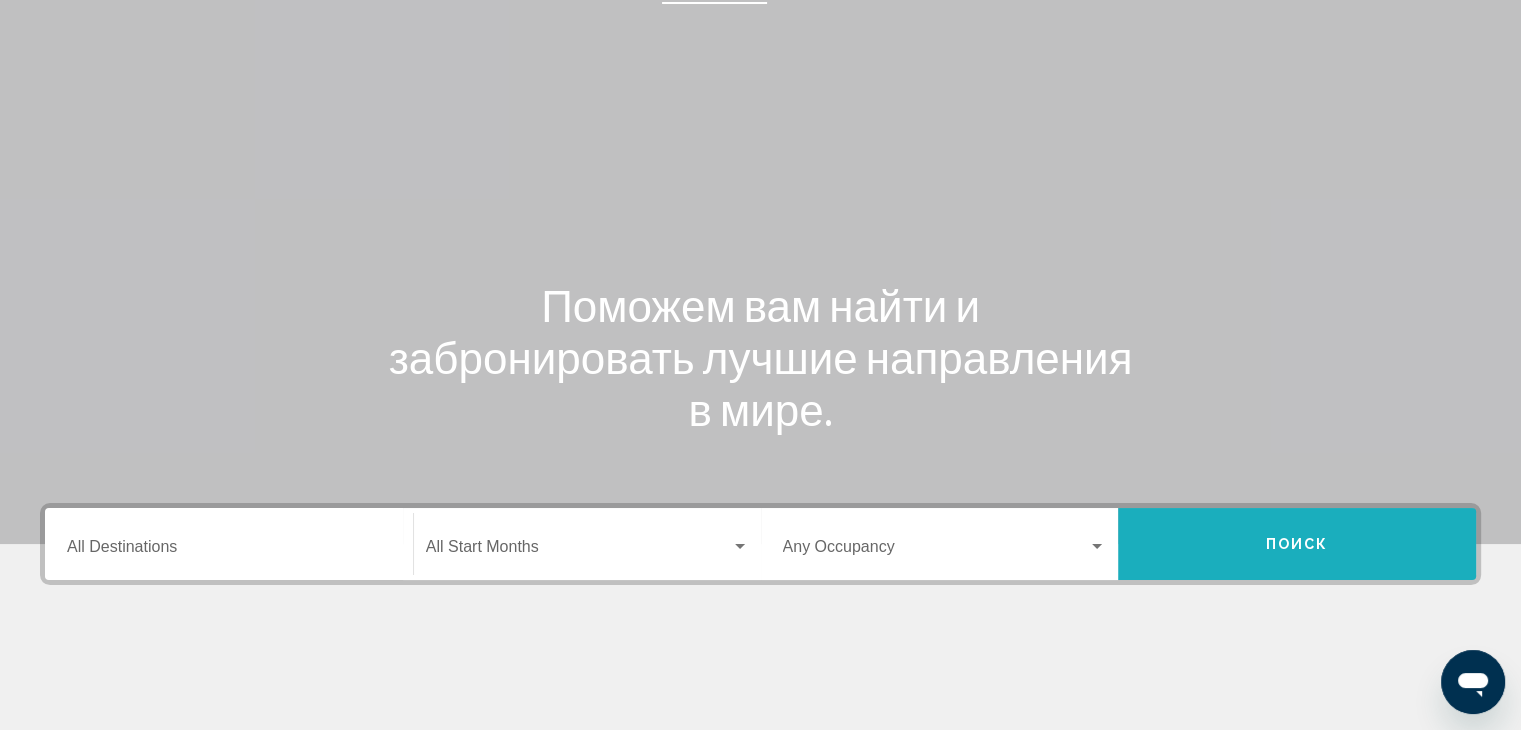 click on "Поиск" at bounding box center [1297, 545] 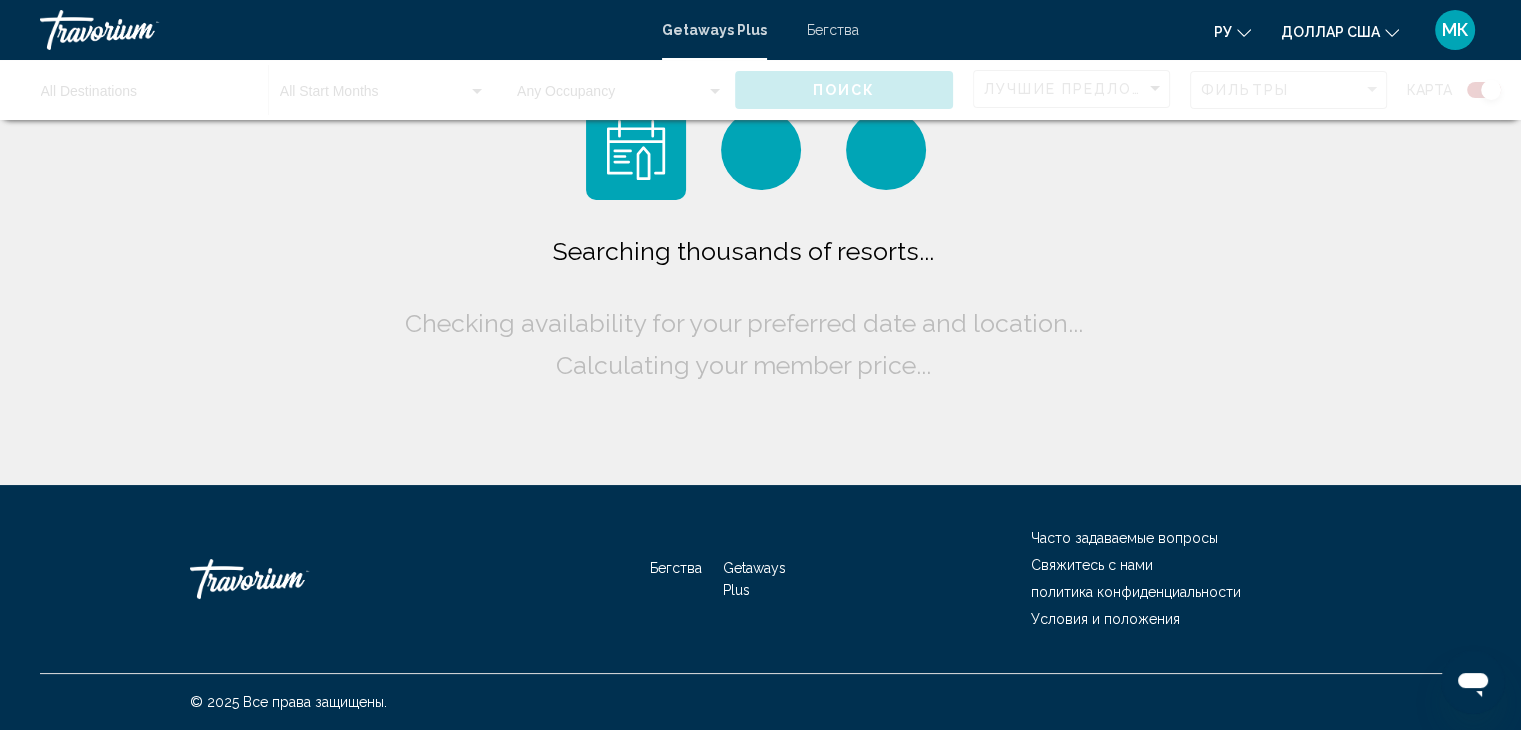 scroll, scrollTop: 0, scrollLeft: 0, axis: both 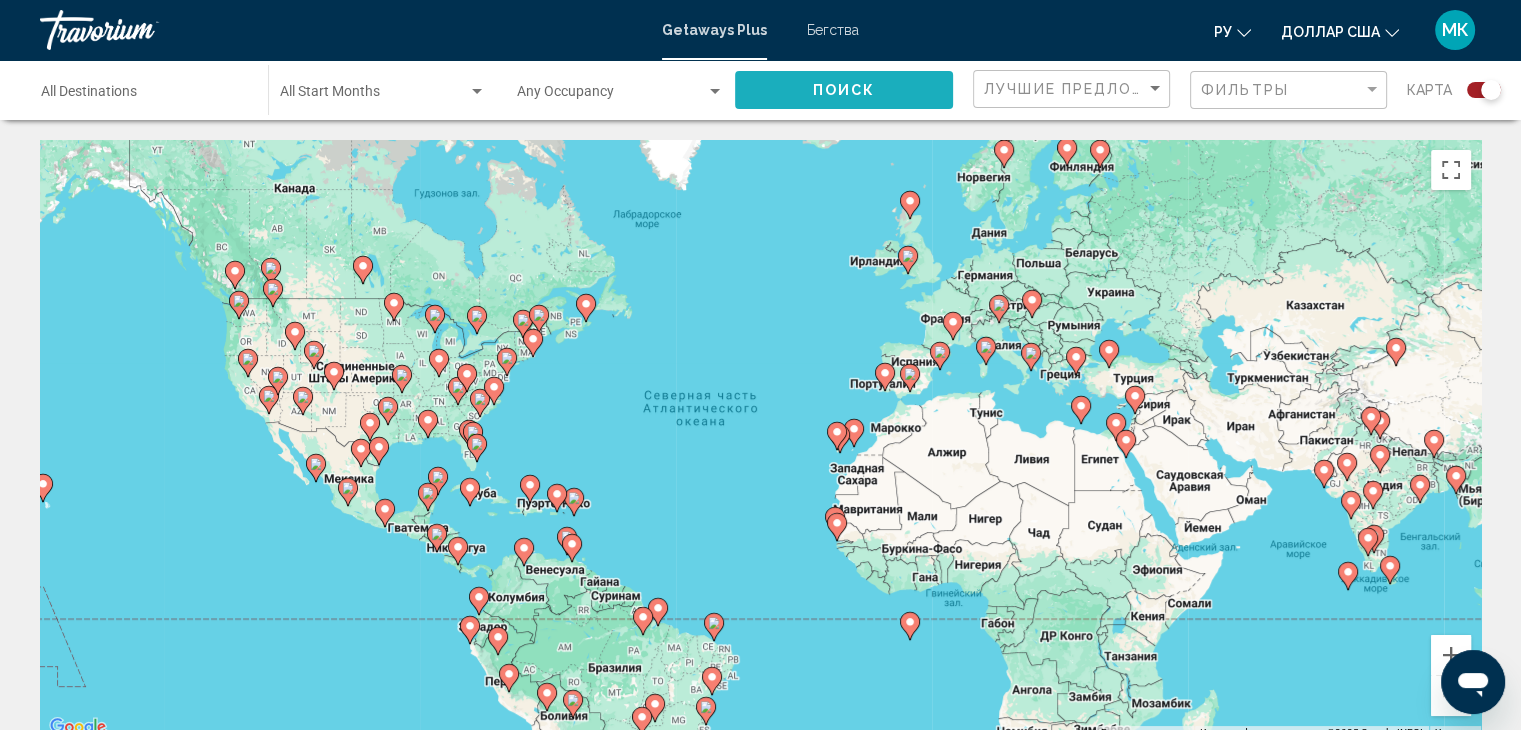 click on "Поиск" 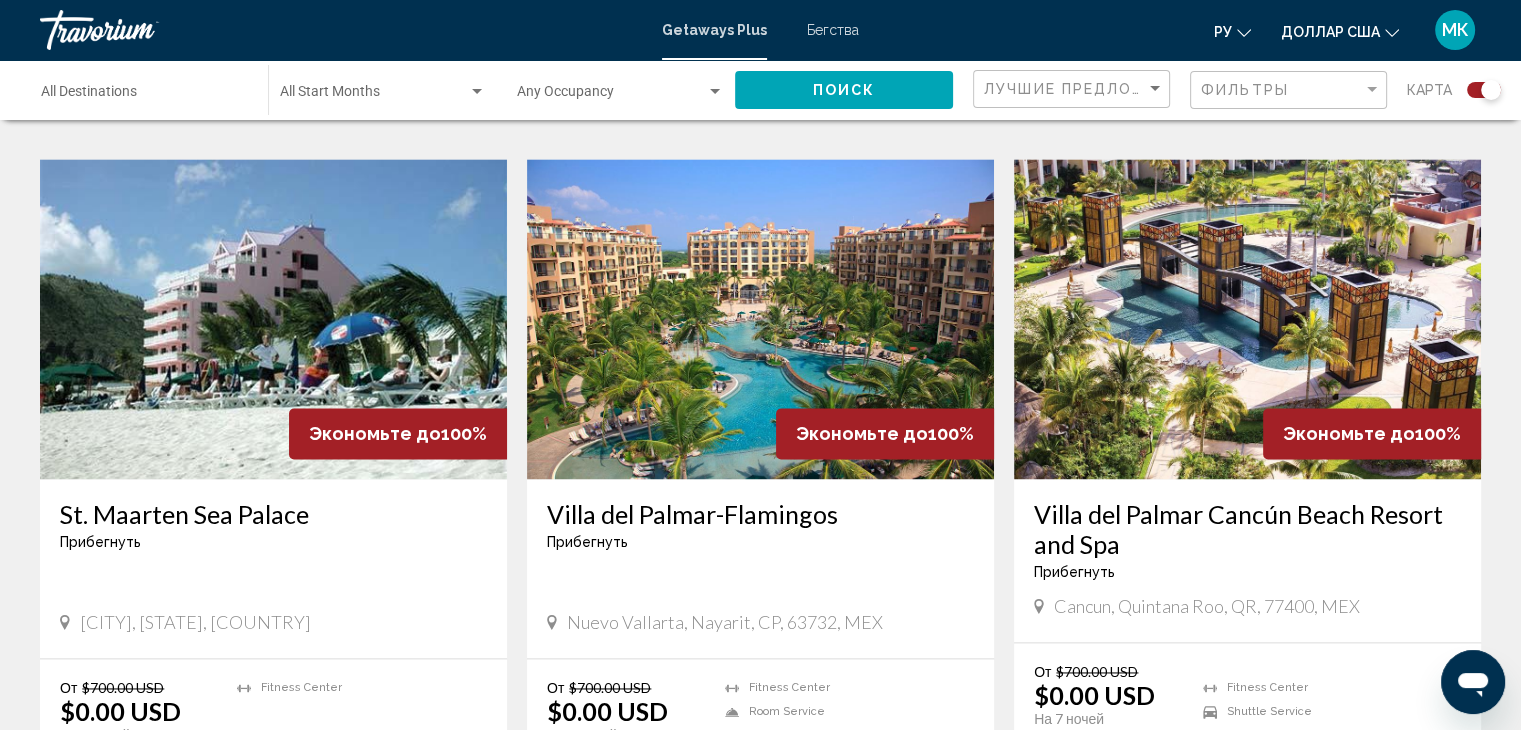 scroll, scrollTop: 2800, scrollLeft: 0, axis: vertical 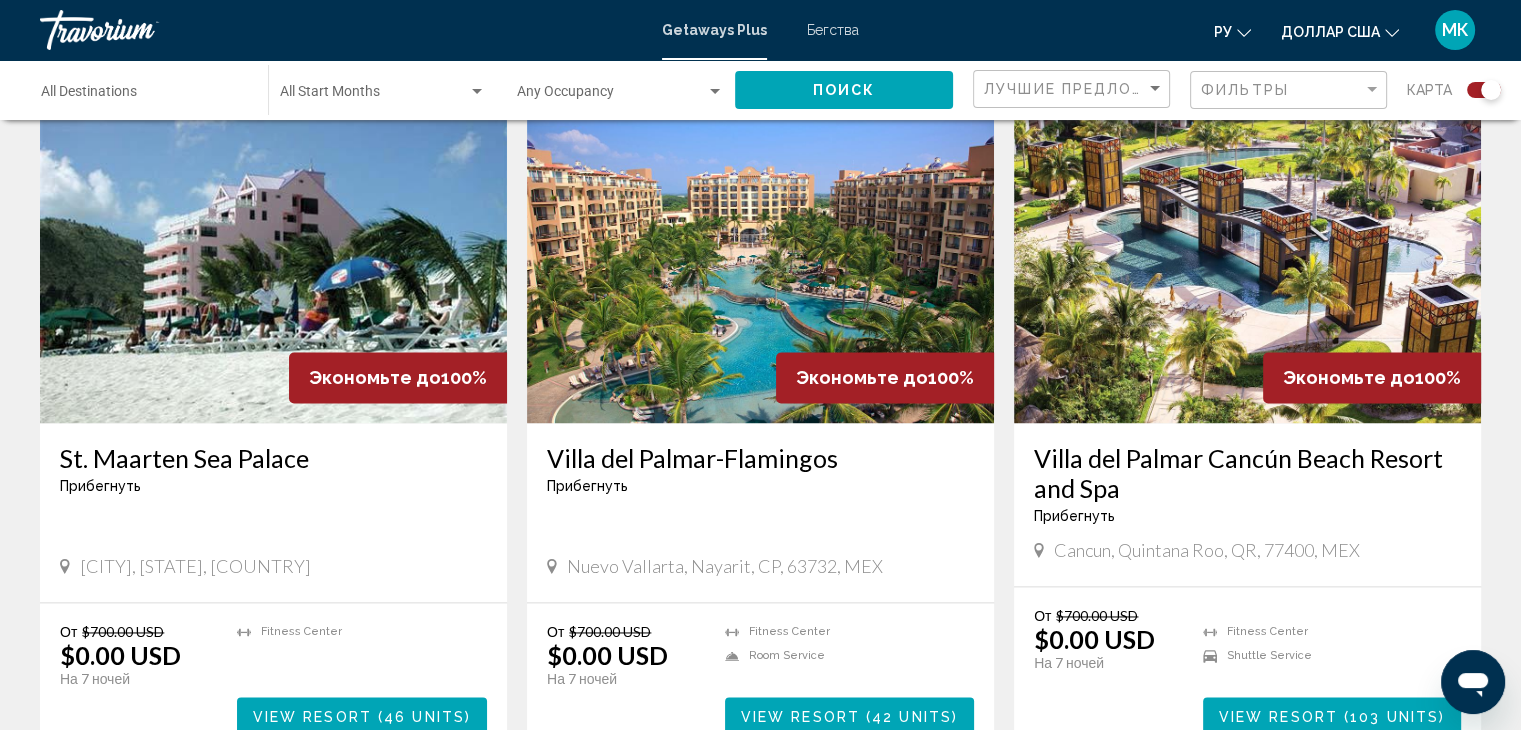 click at bounding box center (1247, 263) 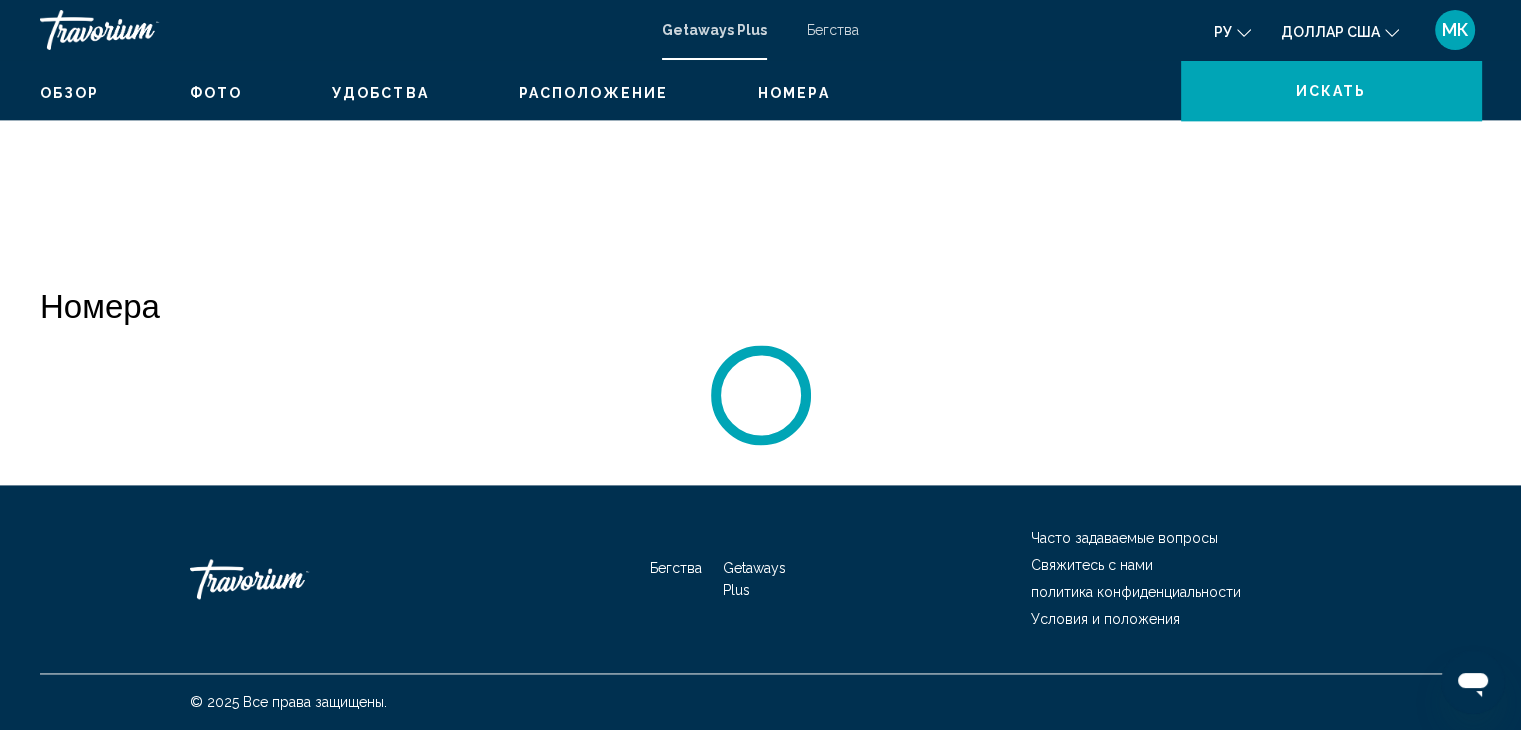 scroll, scrollTop: 0, scrollLeft: 0, axis: both 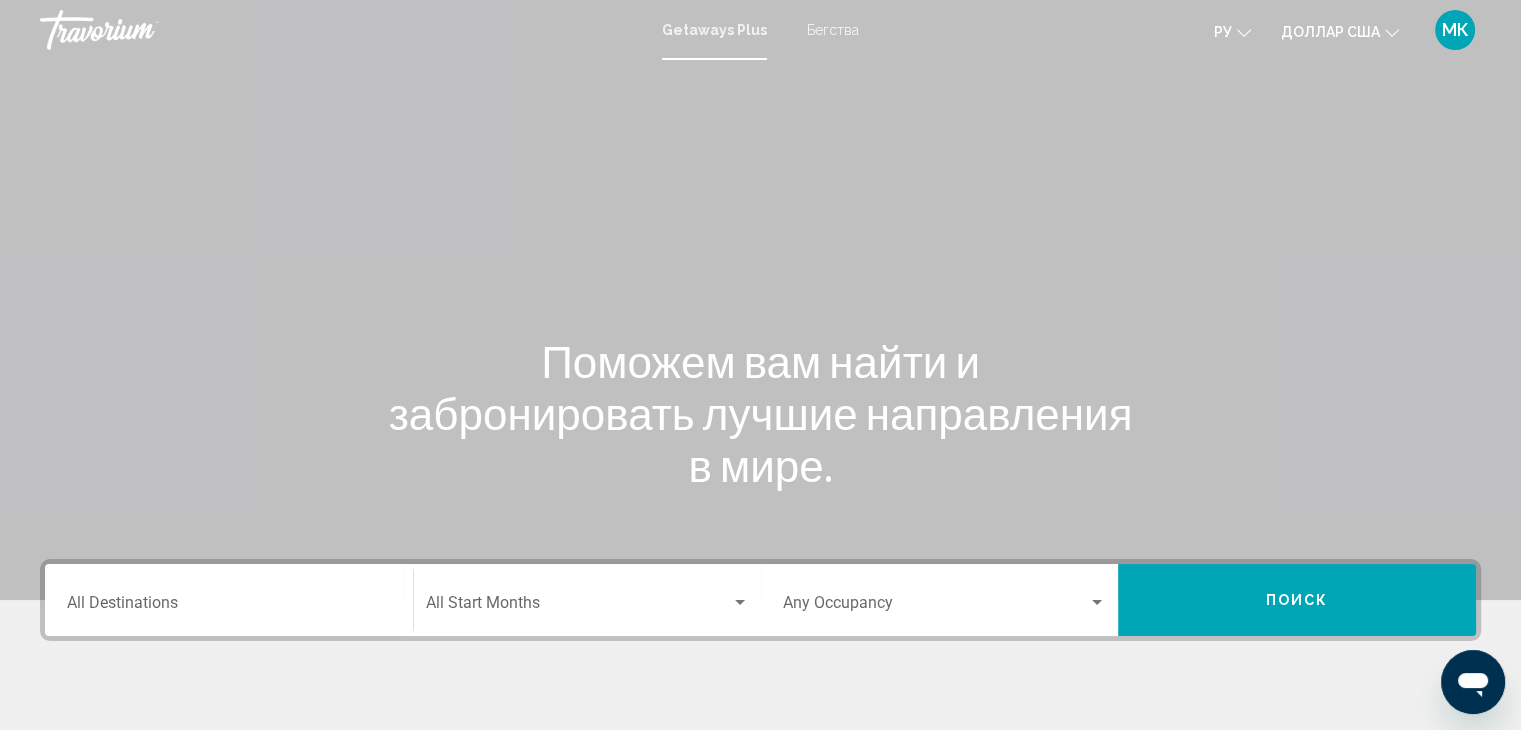 click on "МК" at bounding box center (1455, 30) 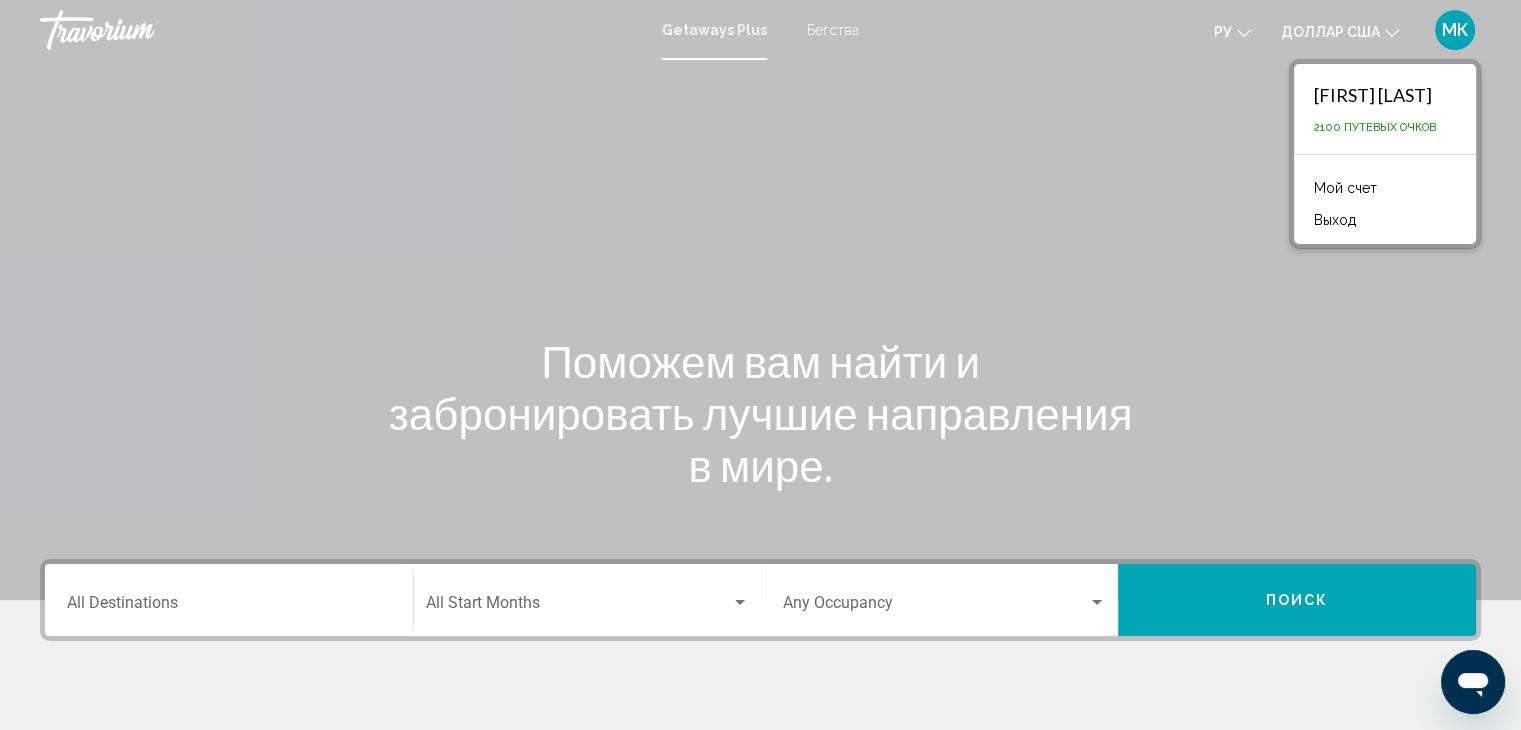 click on "Мой счет" at bounding box center [1345, 188] 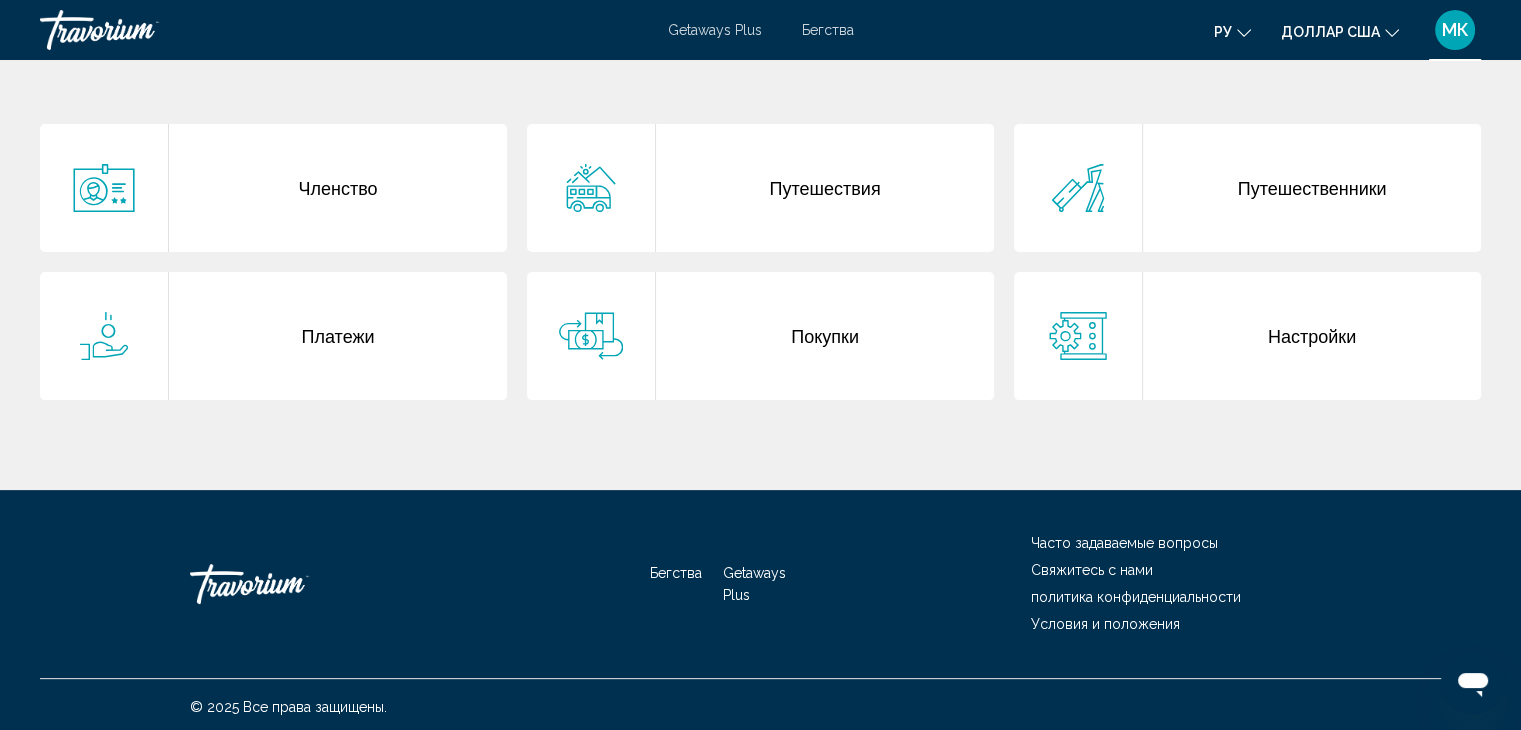 scroll, scrollTop: 397, scrollLeft: 0, axis: vertical 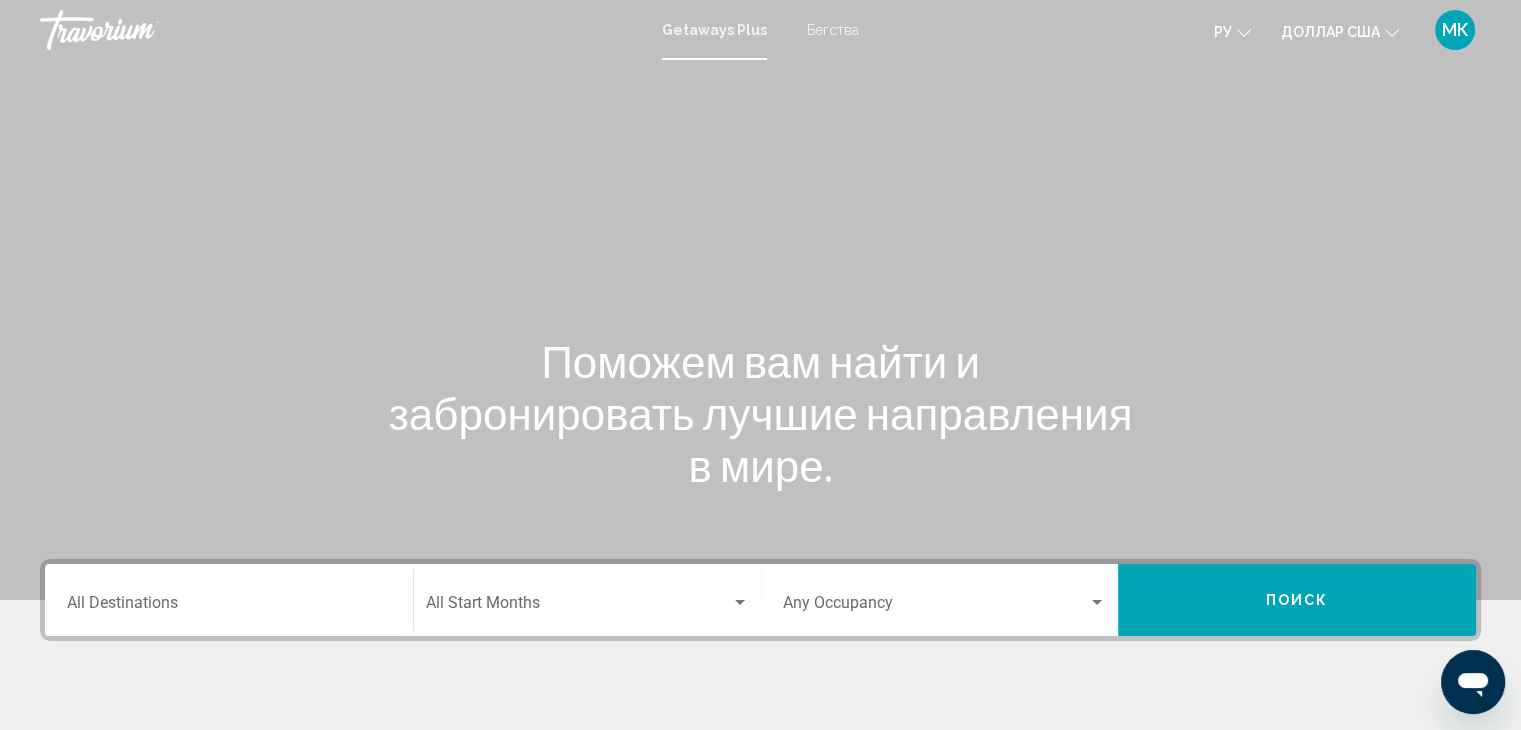 click on "Getaways Plus Бегства ру
English Español Français Italiano Português русский доллар США
USD ($) MXN (Mex$) CAD (Can$) GBP (£) EUR (€) AUD (A$) NZD (NZ$) CNY (CN¥) МК разрешение" at bounding box center (760, 30) 